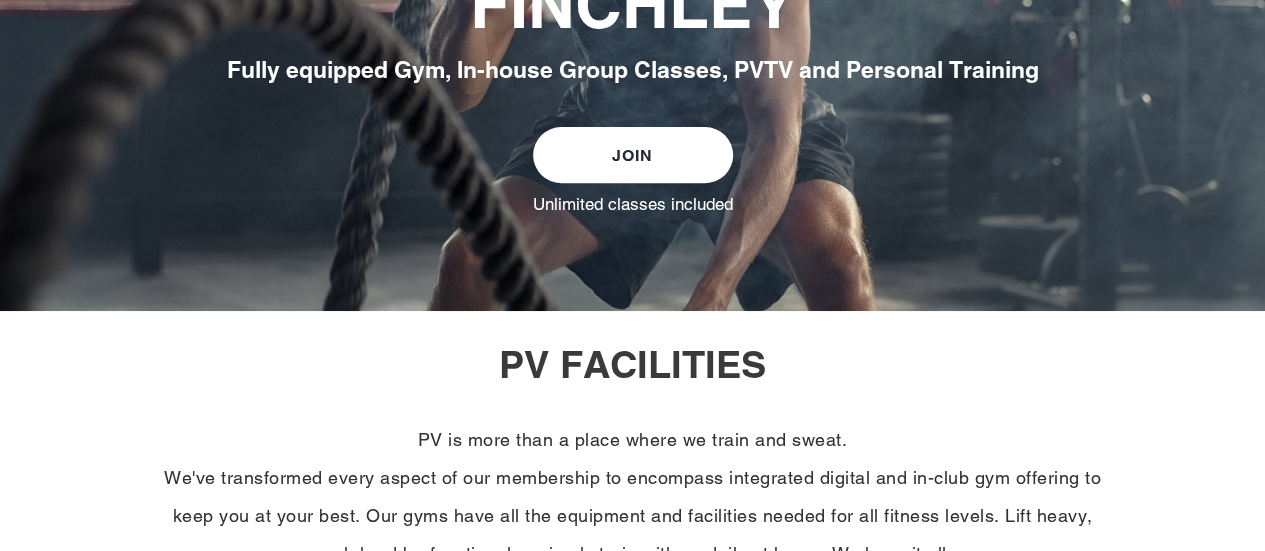 scroll, scrollTop: 0, scrollLeft: 0, axis: both 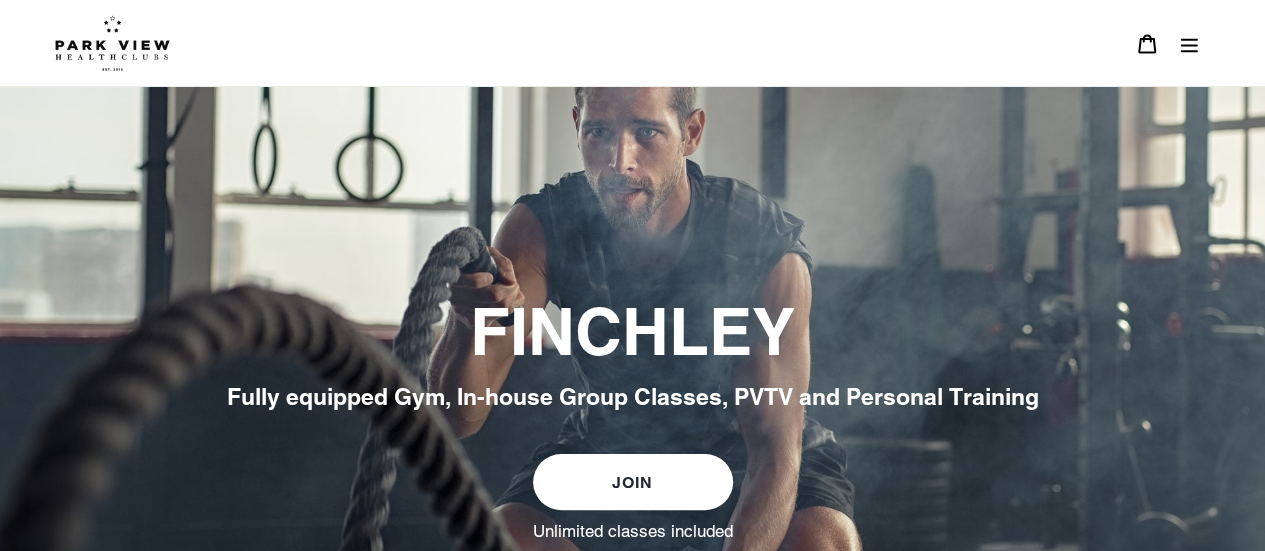 click at bounding box center (112, 43) 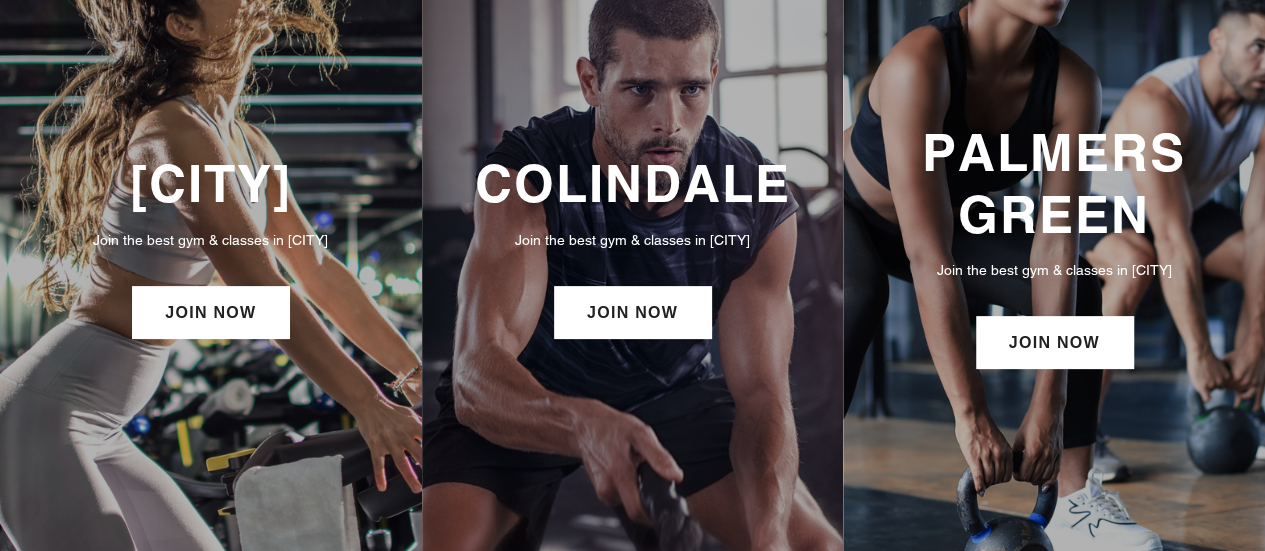scroll, scrollTop: 156, scrollLeft: 0, axis: vertical 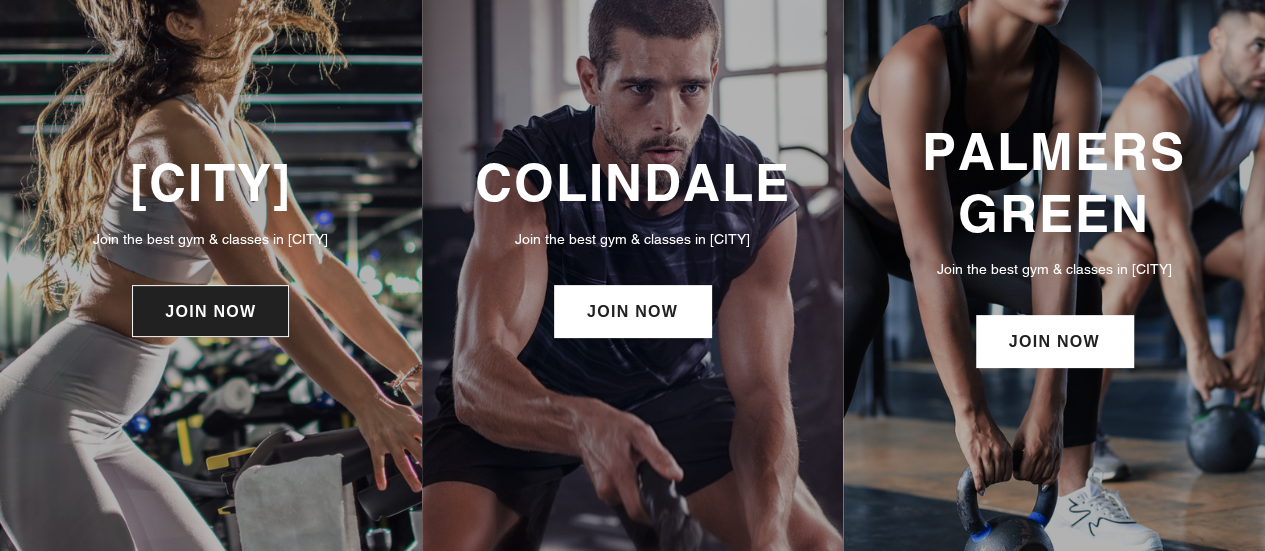 click on "JOIN NOW" at bounding box center (210, 311) 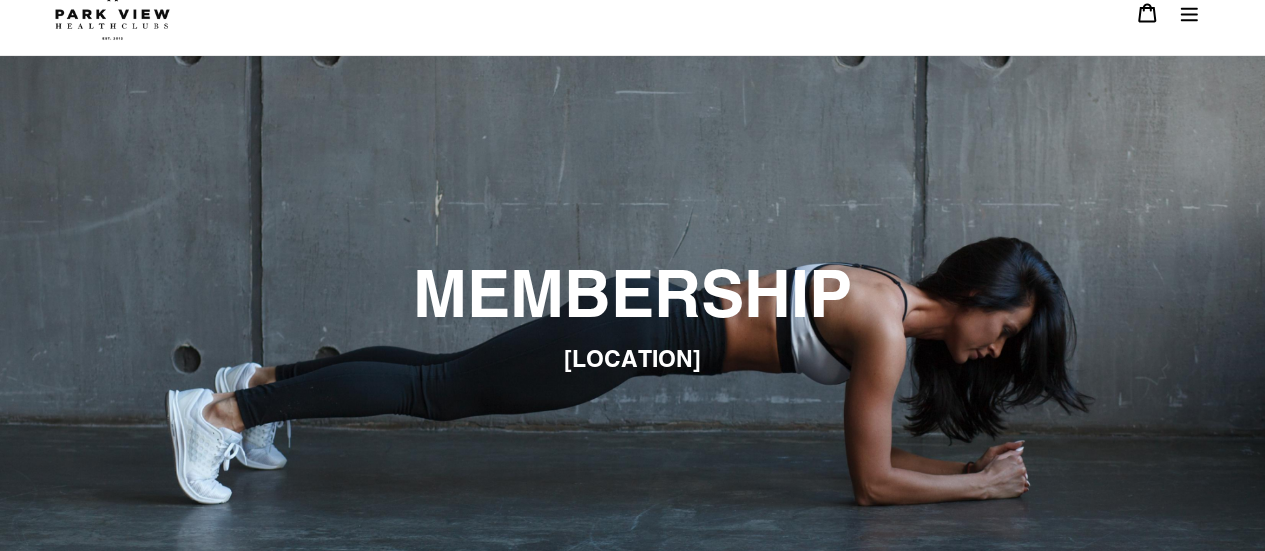 scroll, scrollTop: 0, scrollLeft: 0, axis: both 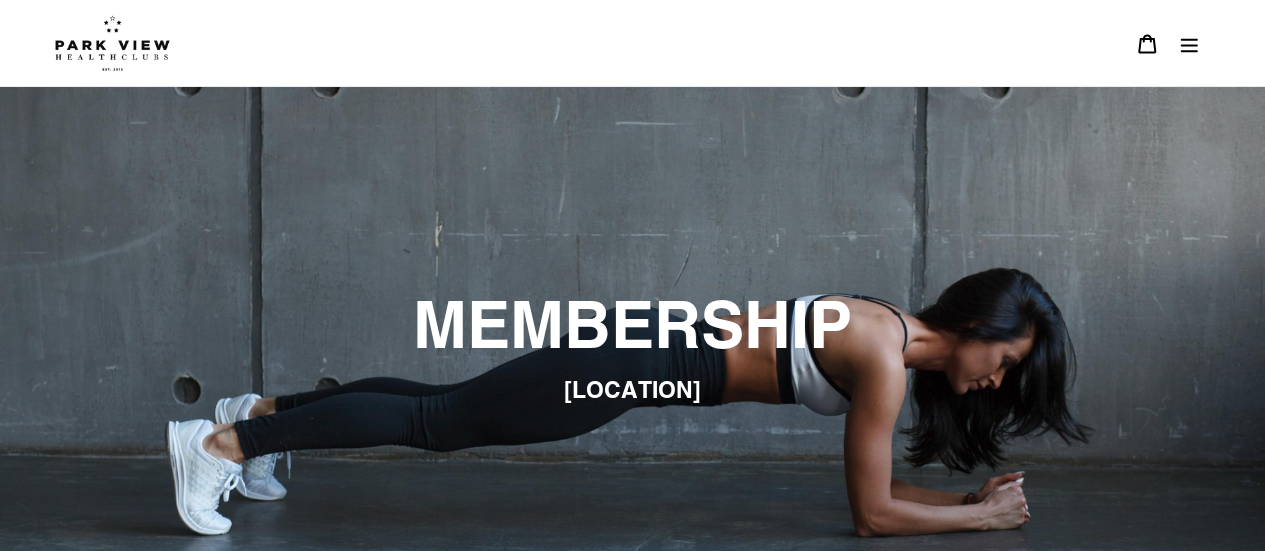 click at bounding box center [112, 43] 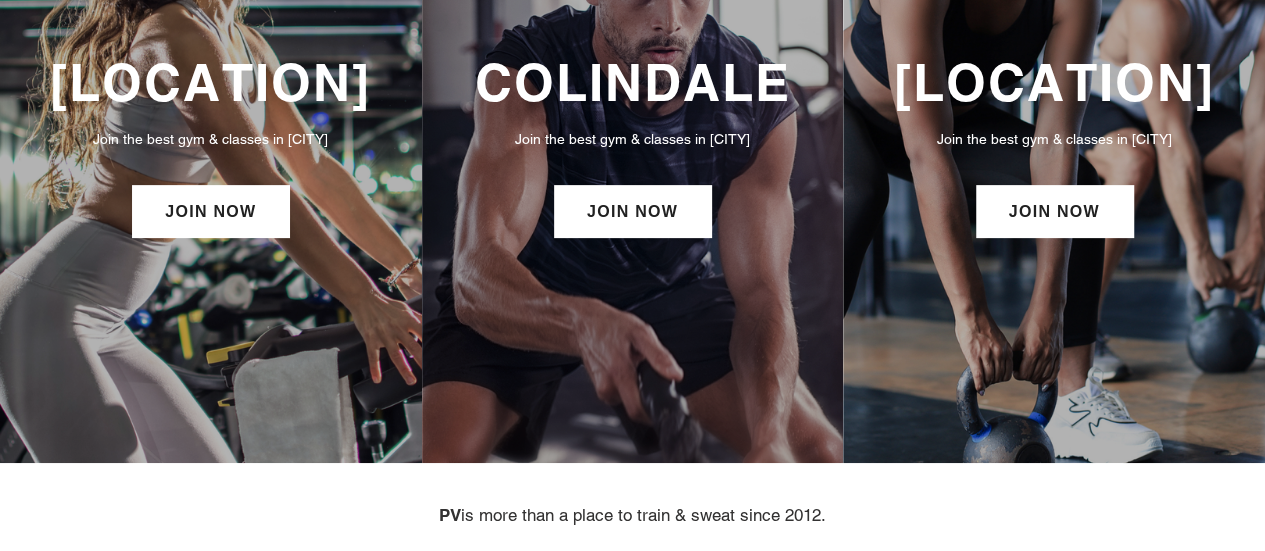 scroll, scrollTop: 0, scrollLeft: 0, axis: both 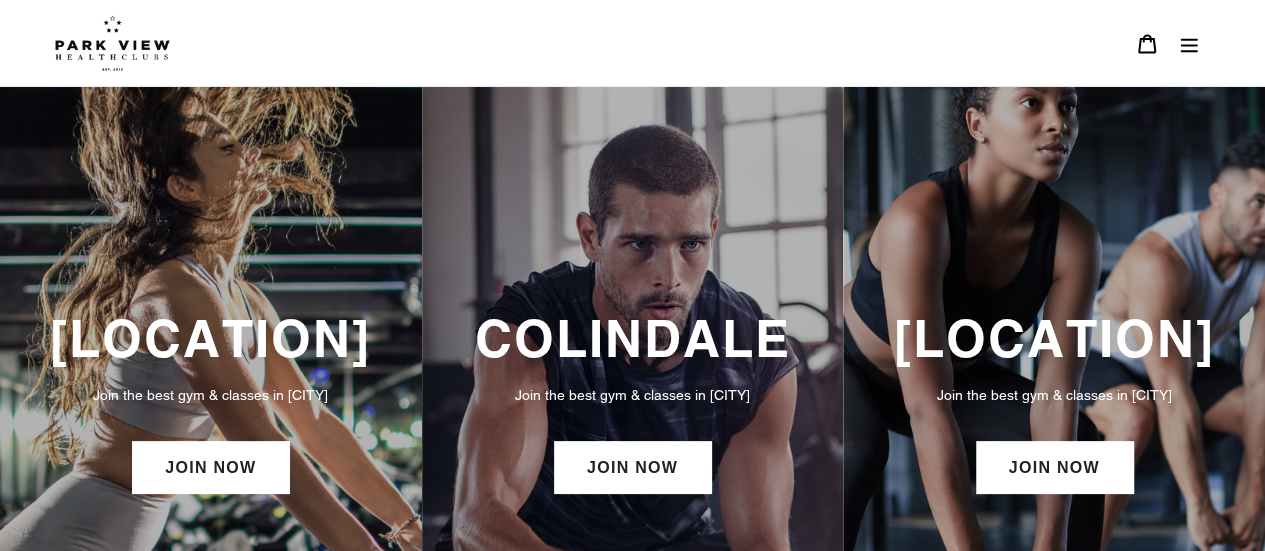 click at bounding box center [1189, 45] 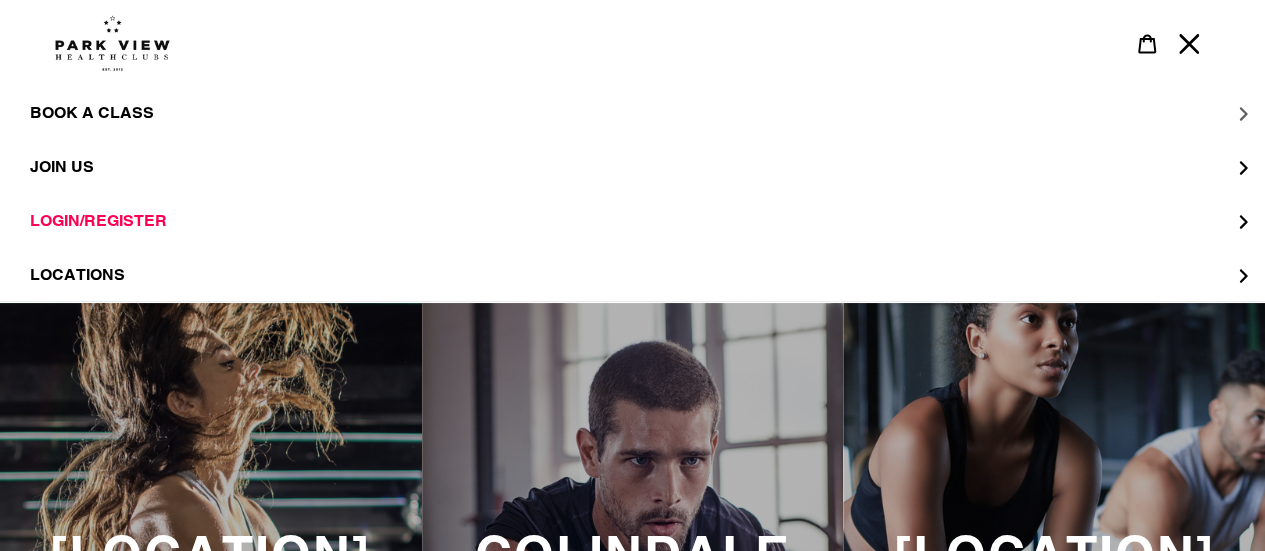 click on "BOOK A CLASS" at bounding box center [632, 113] 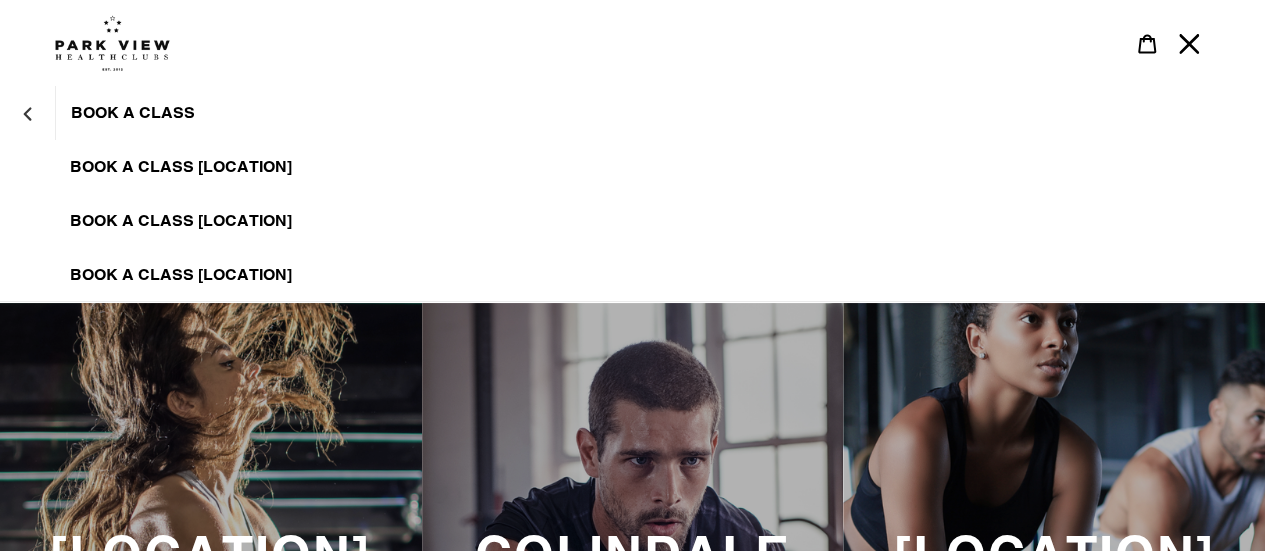 click on "BOOK A CLASS FINCHLEY" at bounding box center [181, 167] 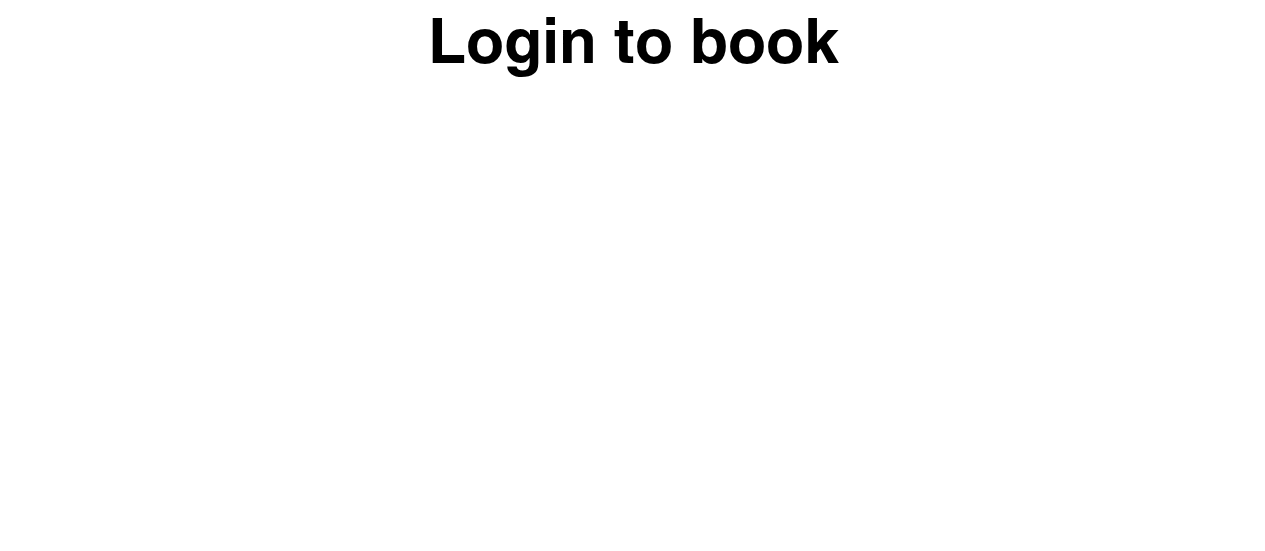 scroll, scrollTop: 894, scrollLeft: 0, axis: vertical 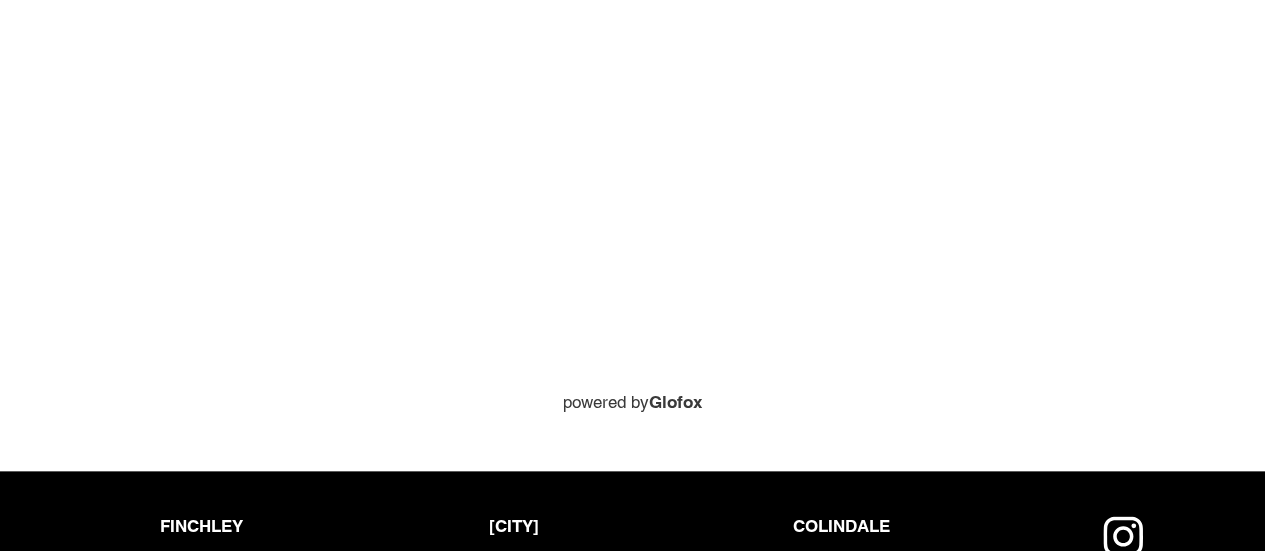 click on "Login to book
powered by  Glofox" at bounding box center (632, 80) 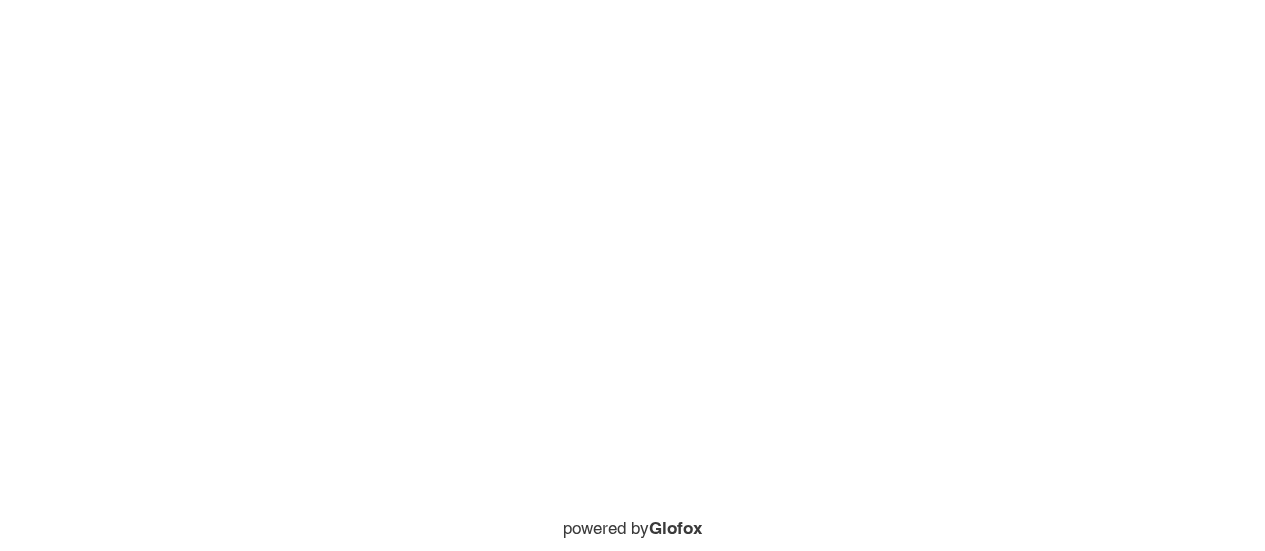 scroll, scrollTop: 758, scrollLeft: 0, axis: vertical 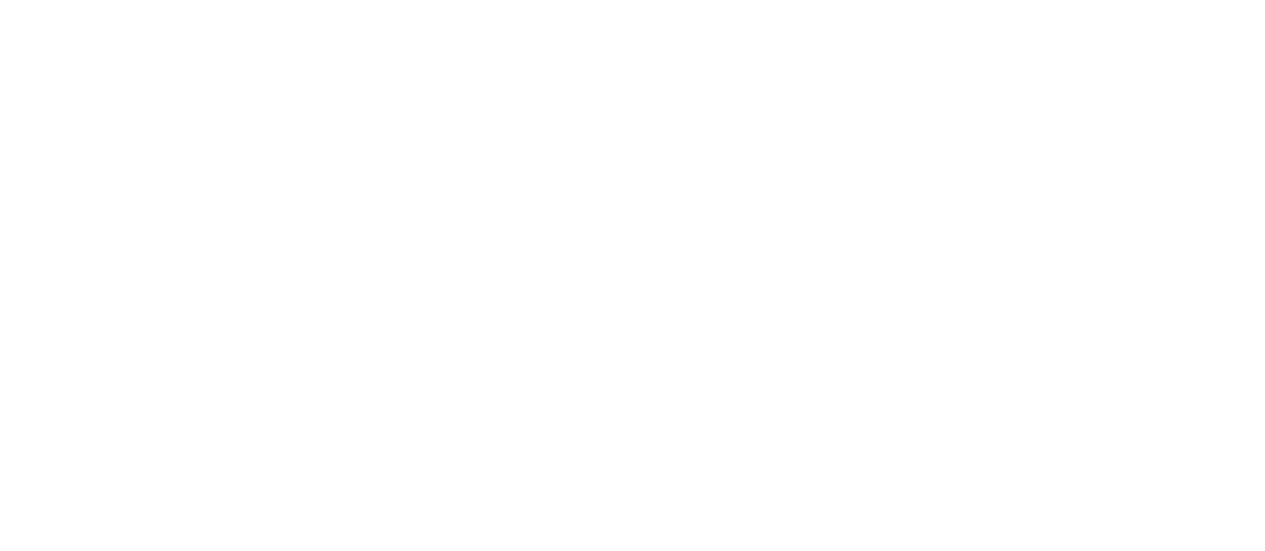 drag, startPoint x: 20, startPoint y: 222, endPoint x: 30, endPoint y: 224, distance: 10.198039 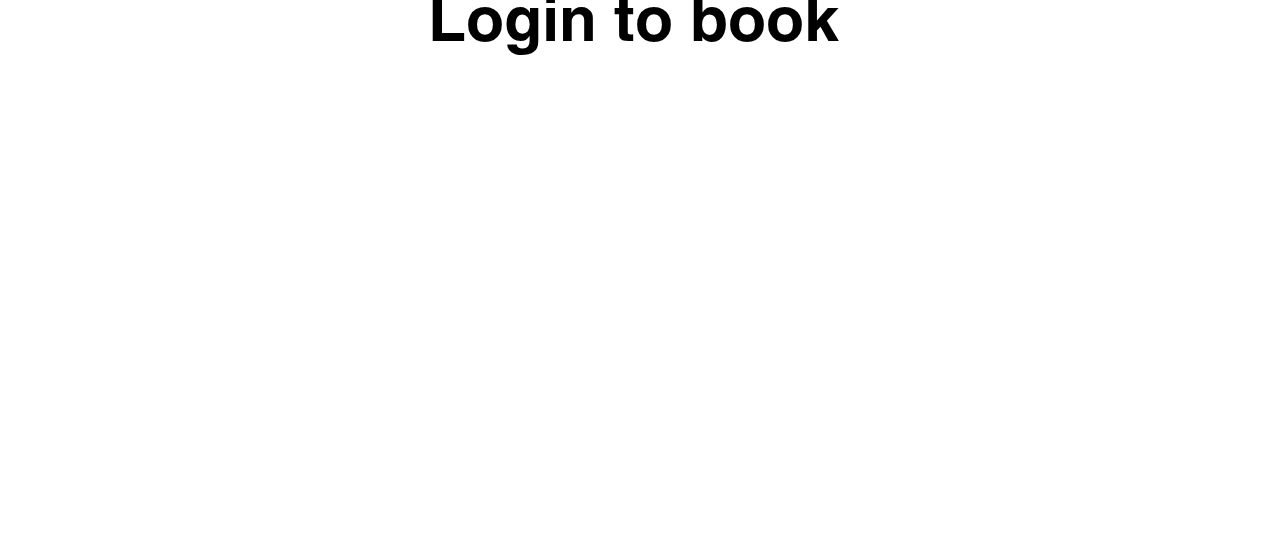 scroll, scrollTop: 0, scrollLeft: 0, axis: both 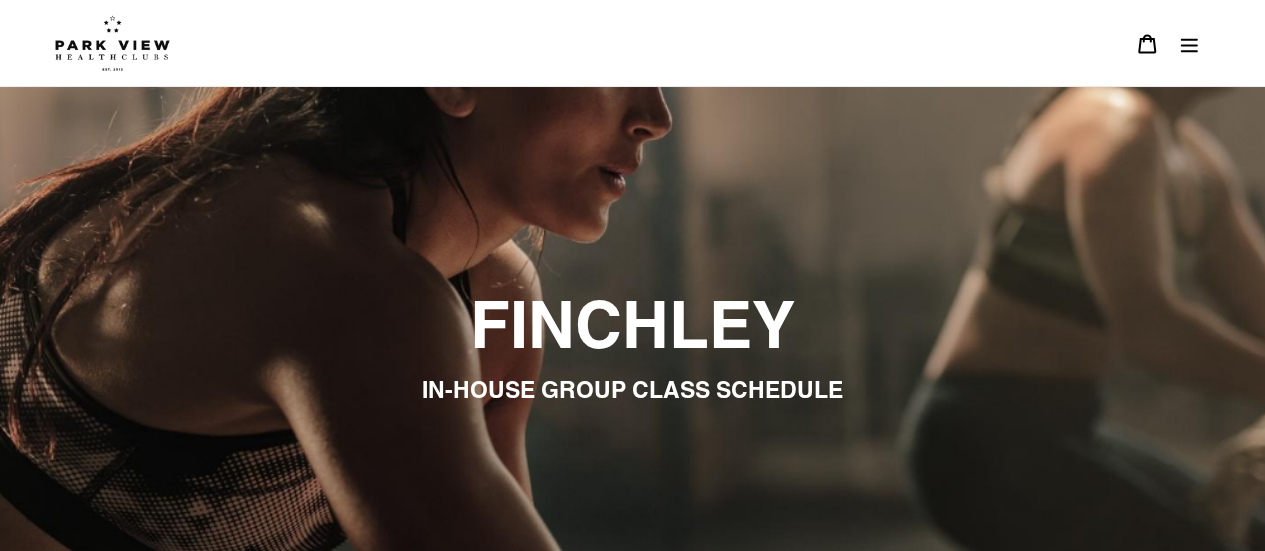 click at bounding box center (1189, 43) 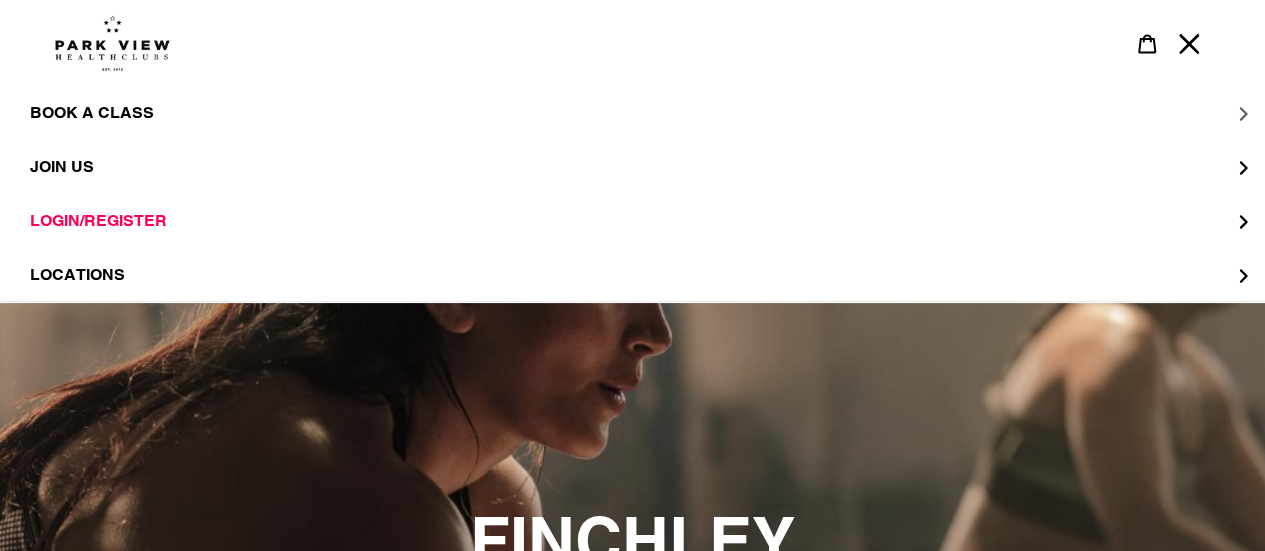 click on "BOOK A CLASS" at bounding box center [632, 113] 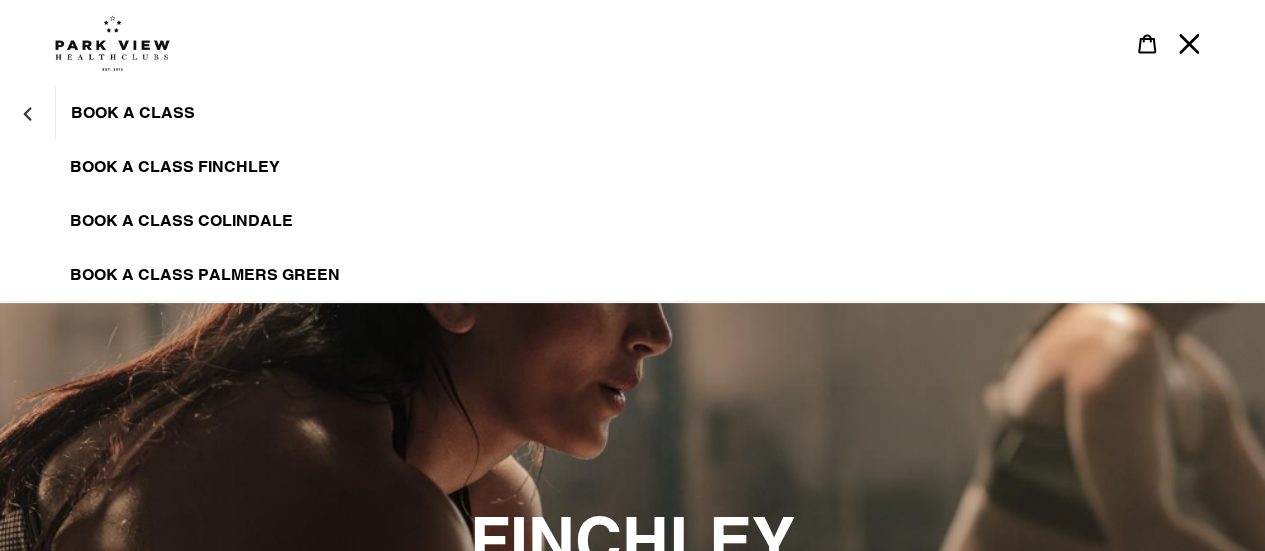 click on "BOOK A CLASS FINCHLEY" at bounding box center (175, 167) 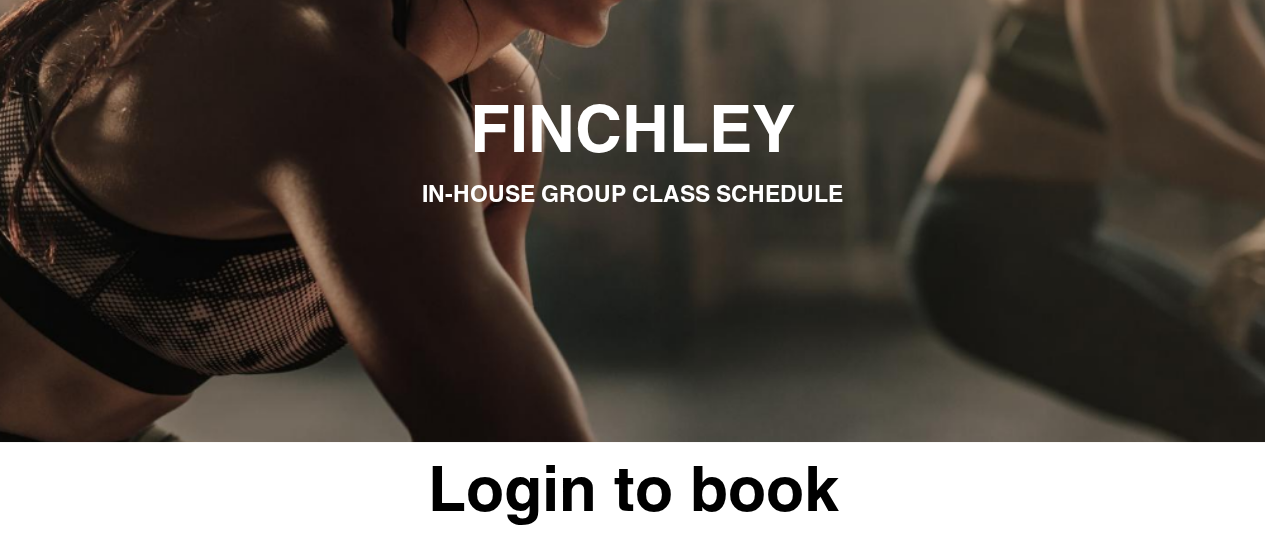 scroll, scrollTop: 0, scrollLeft: 0, axis: both 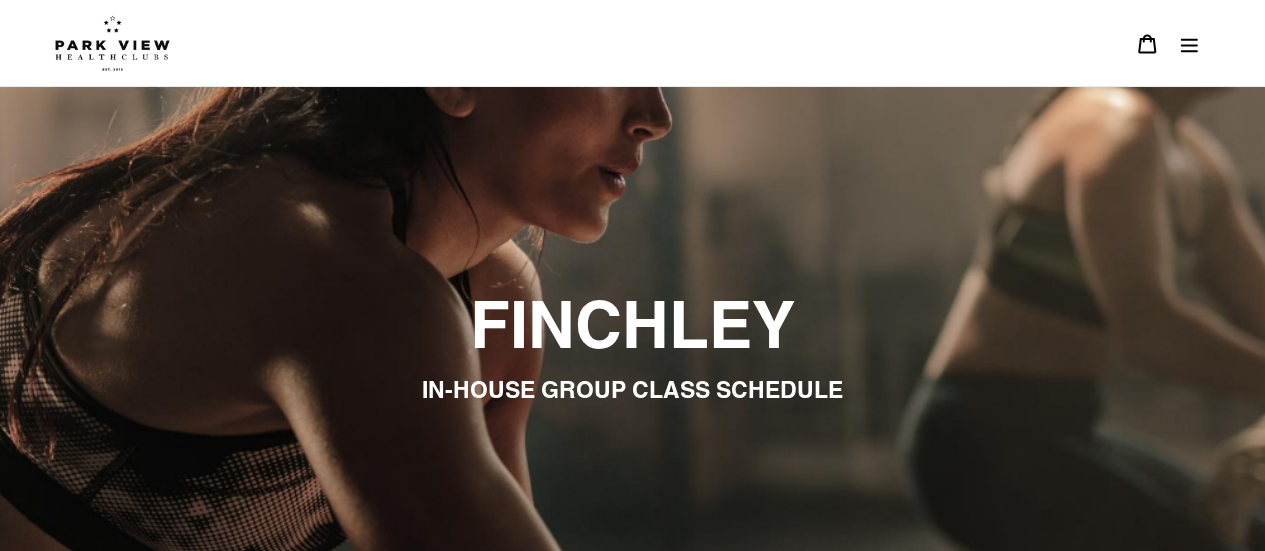 click at bounding box center [112, 43] 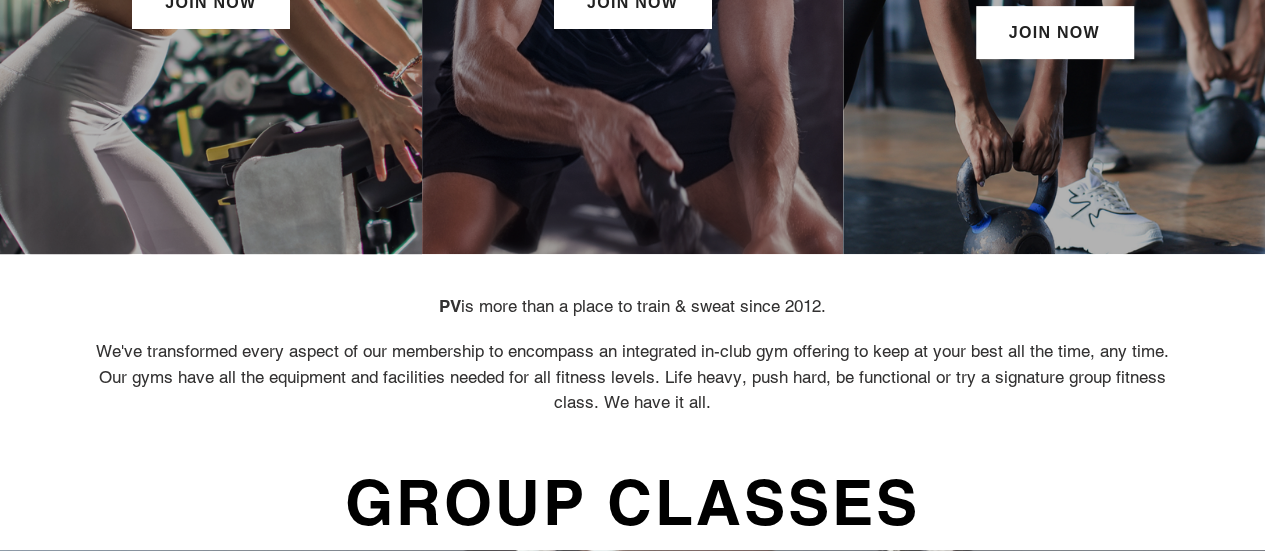 scroll, scrollTop: 0, scrollLeft: 0, axis: both 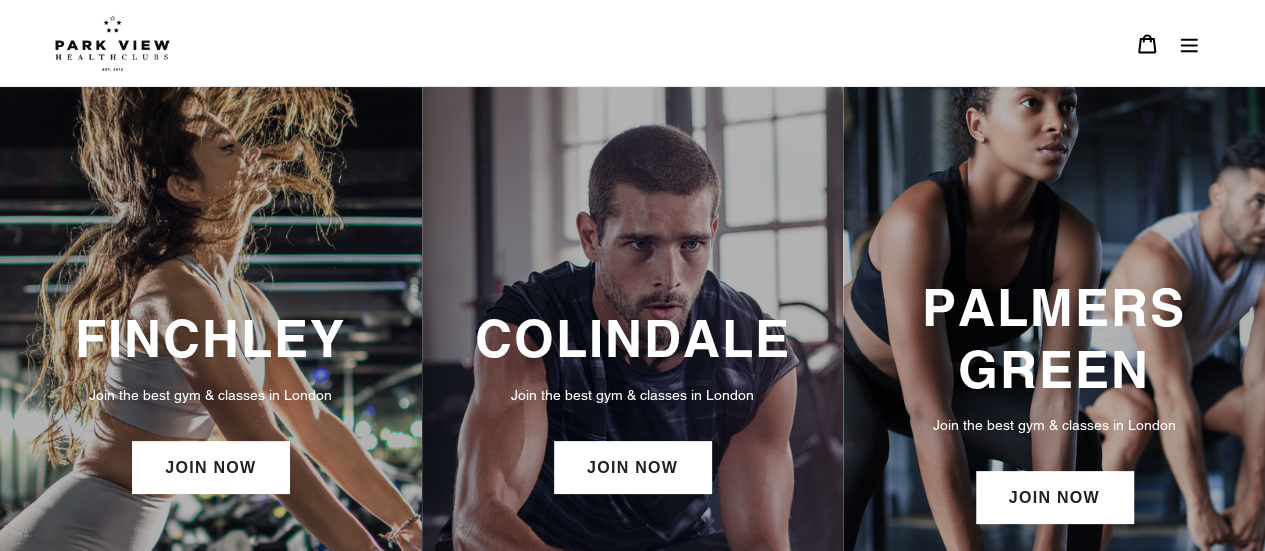 click at bounding box center (1189, 44) 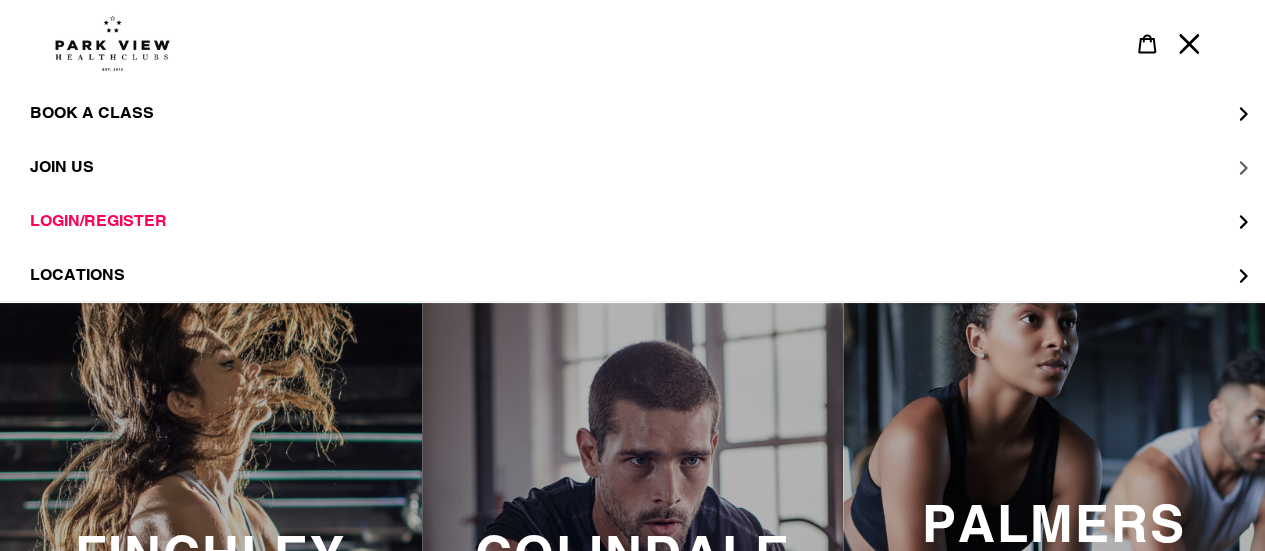click on "JOIN US" at bounding box center (632, 113) 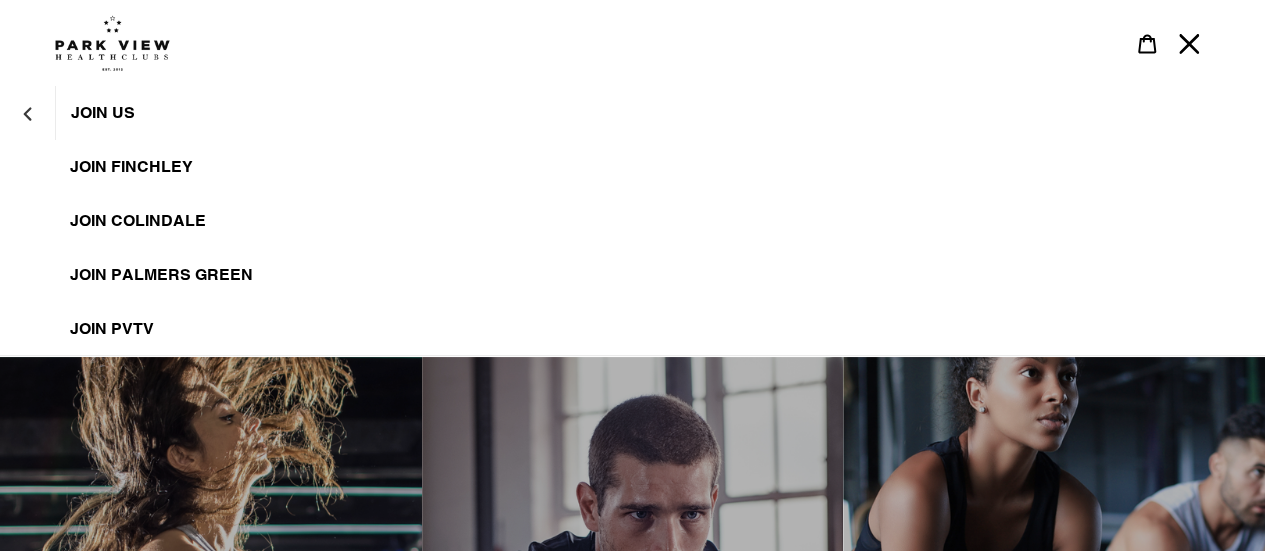 click on "JOIN FINCHLEY" at bounding box center (131, 167) 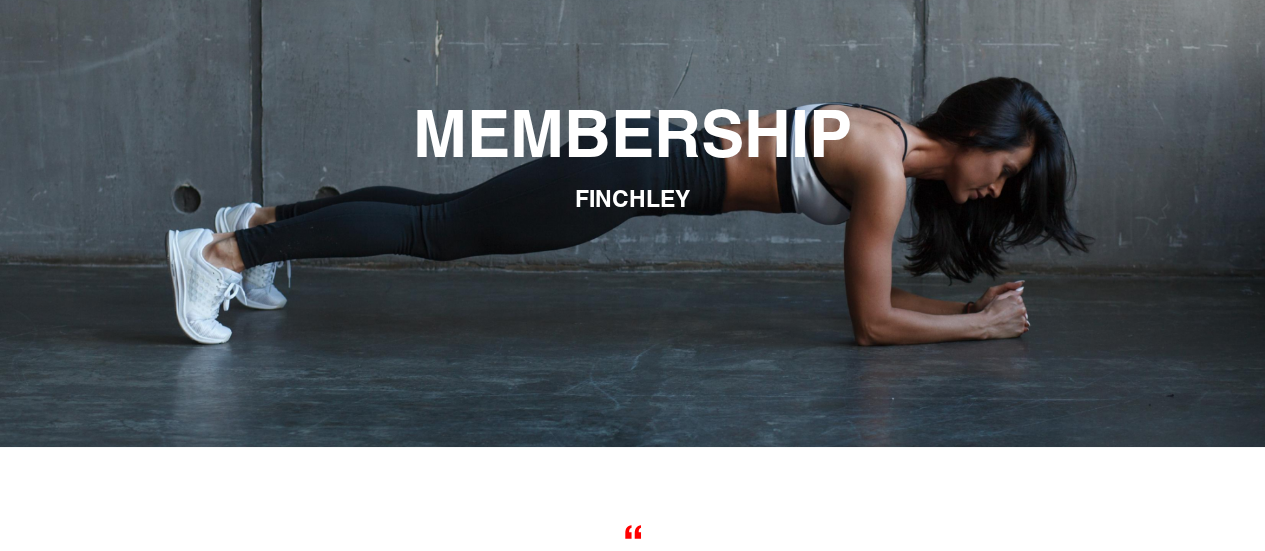 scroll, scrollTop: 0, scrollLeft: 0, axis: both 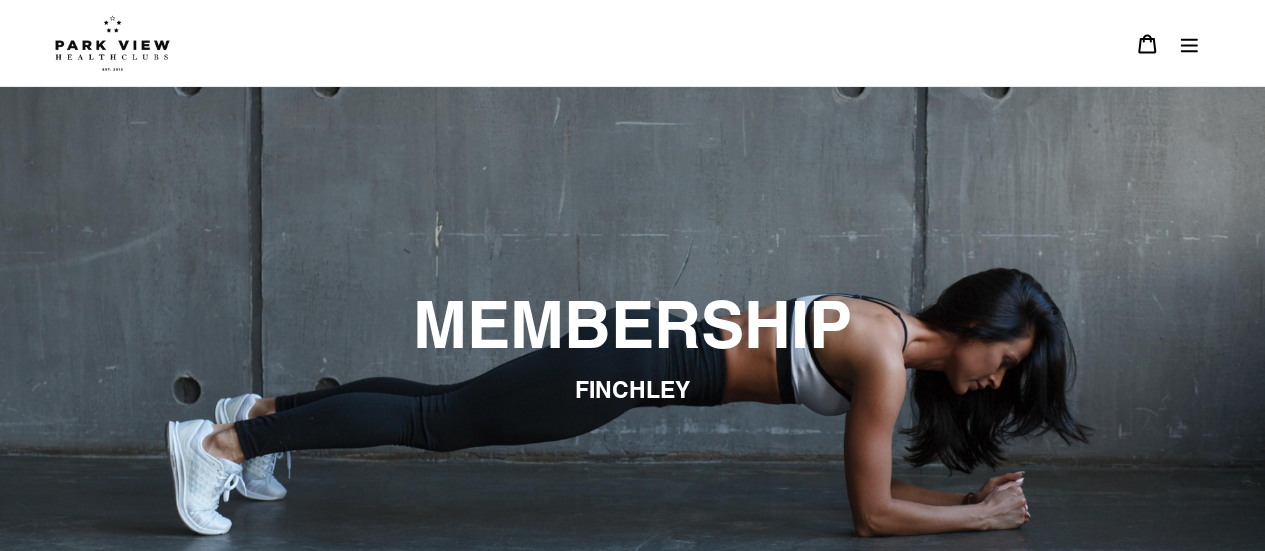 click at bounding box center [1189, 45] 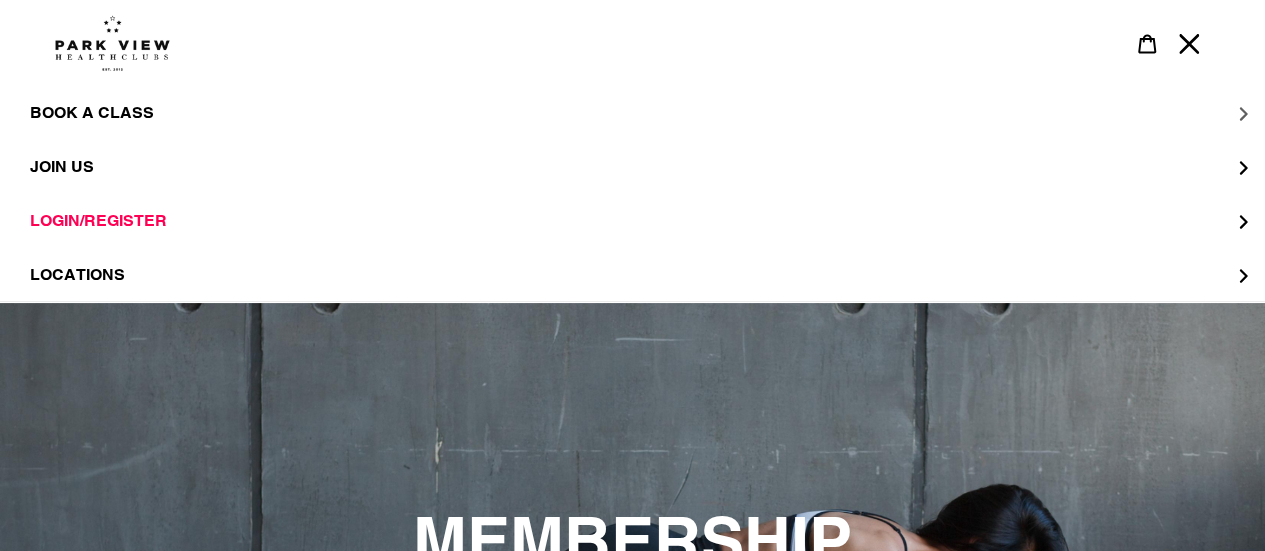 click on "BOOK A CLASS" at bounding box center (632, 113) 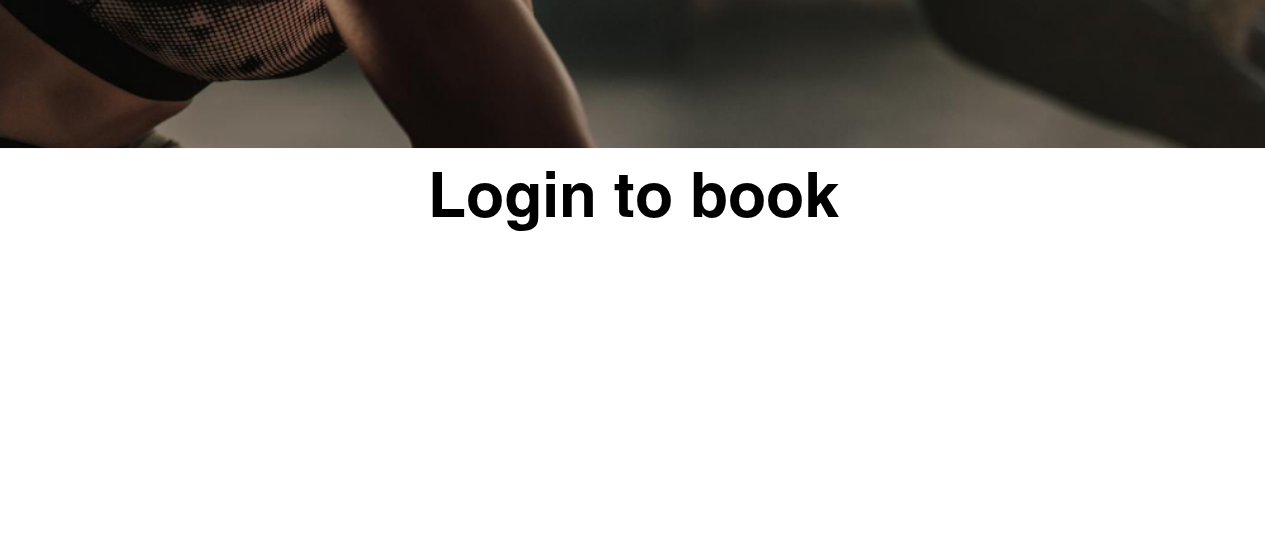 scroll, scrollTop: 489, scrollLeft: 0, axis: vertical 